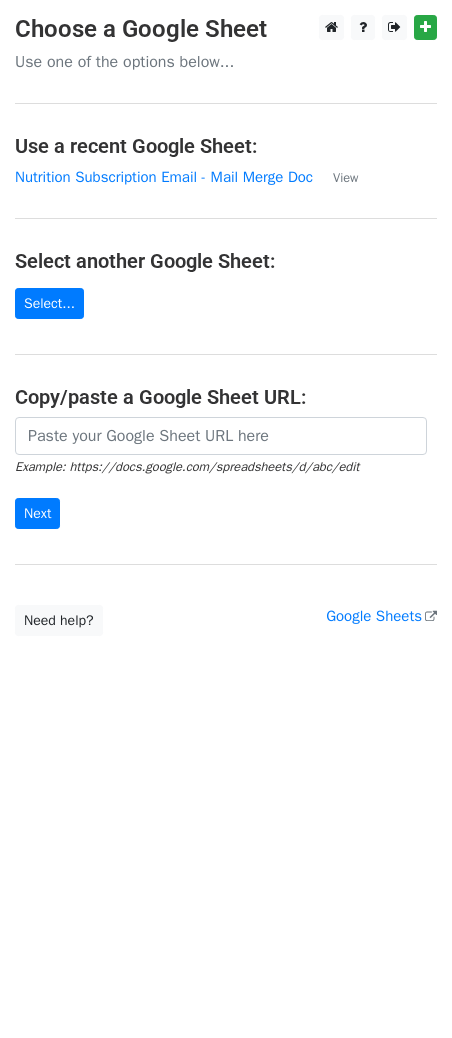 scroll, scrollTop: 0, scrollLeft: 0, axis: both 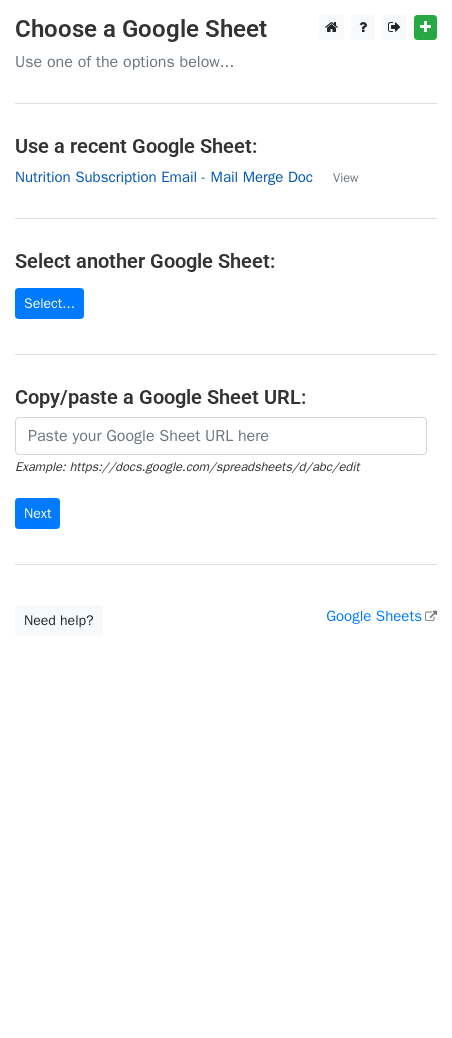 click on "Nutrition Subscription Email - Mail Merge Doc" at bounding box center [164, 177] 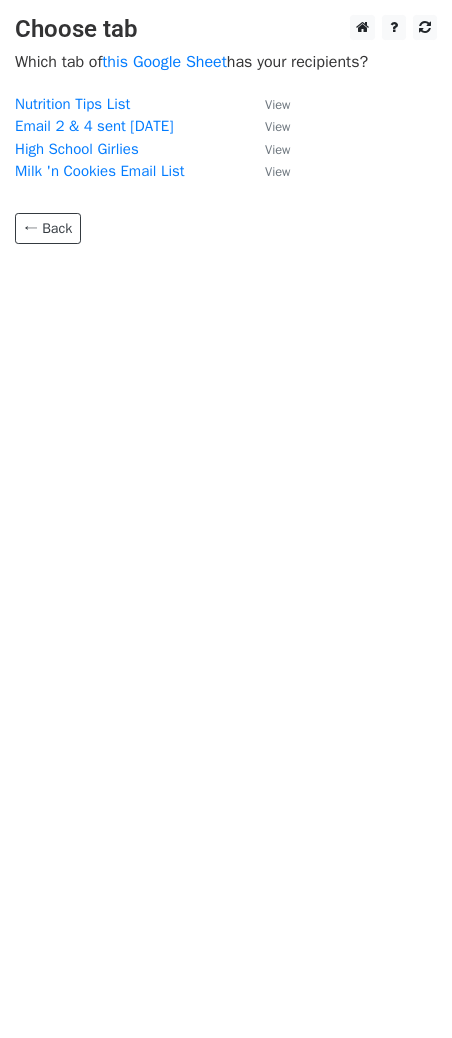 scroll, scrollTop: 0, scrollLeft: 0, axis: both 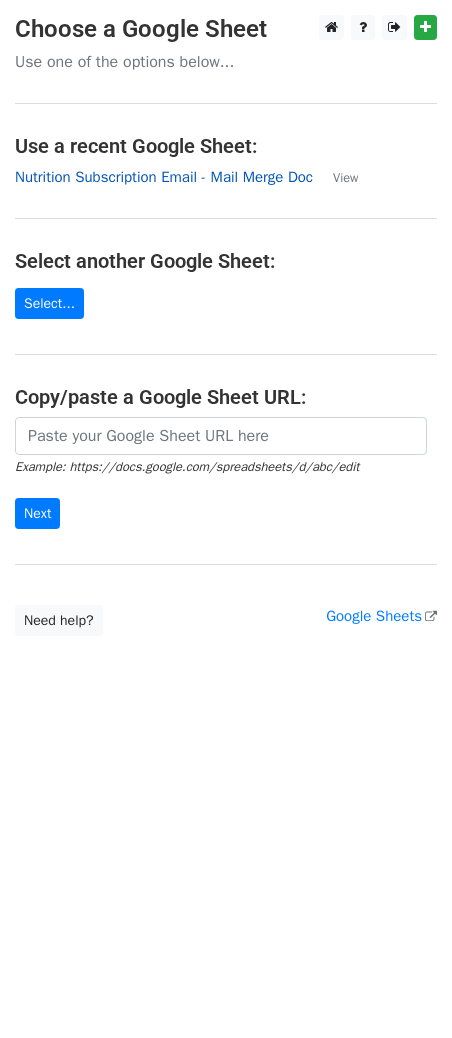 click on "Nutrition Subscription Email - Mail Merge Doc" at bounding box center (164, 177) 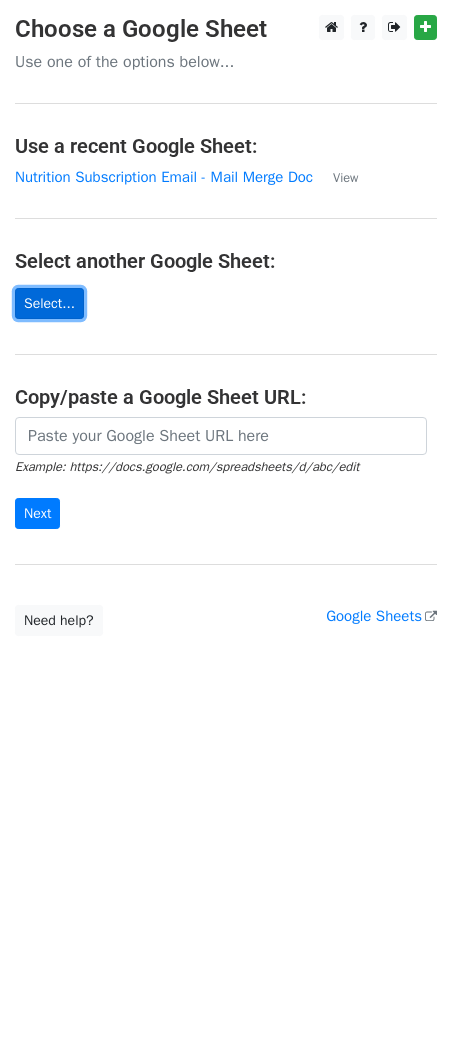 click on "Select..." at bounding box center (49, 303) 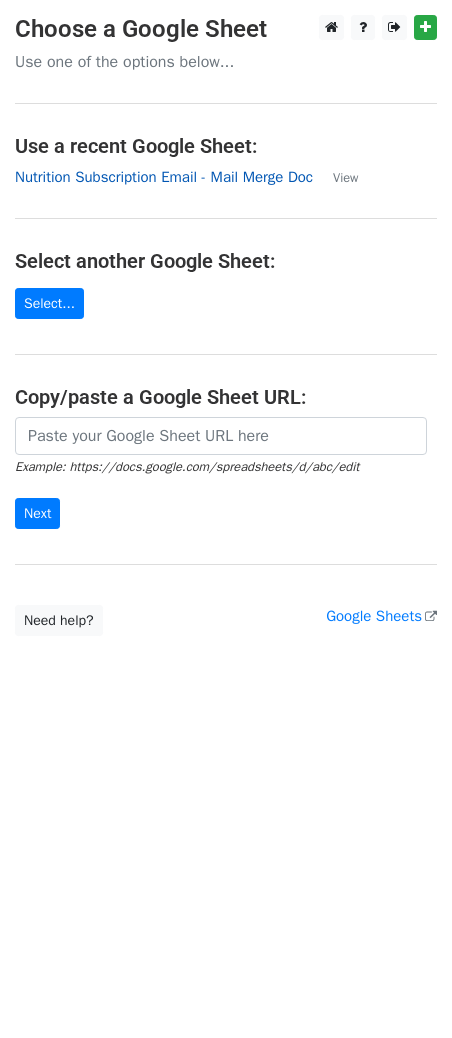 click on "Nutrition Subscription Email - Mail Merge Doc" at bounding box center (164, 177) 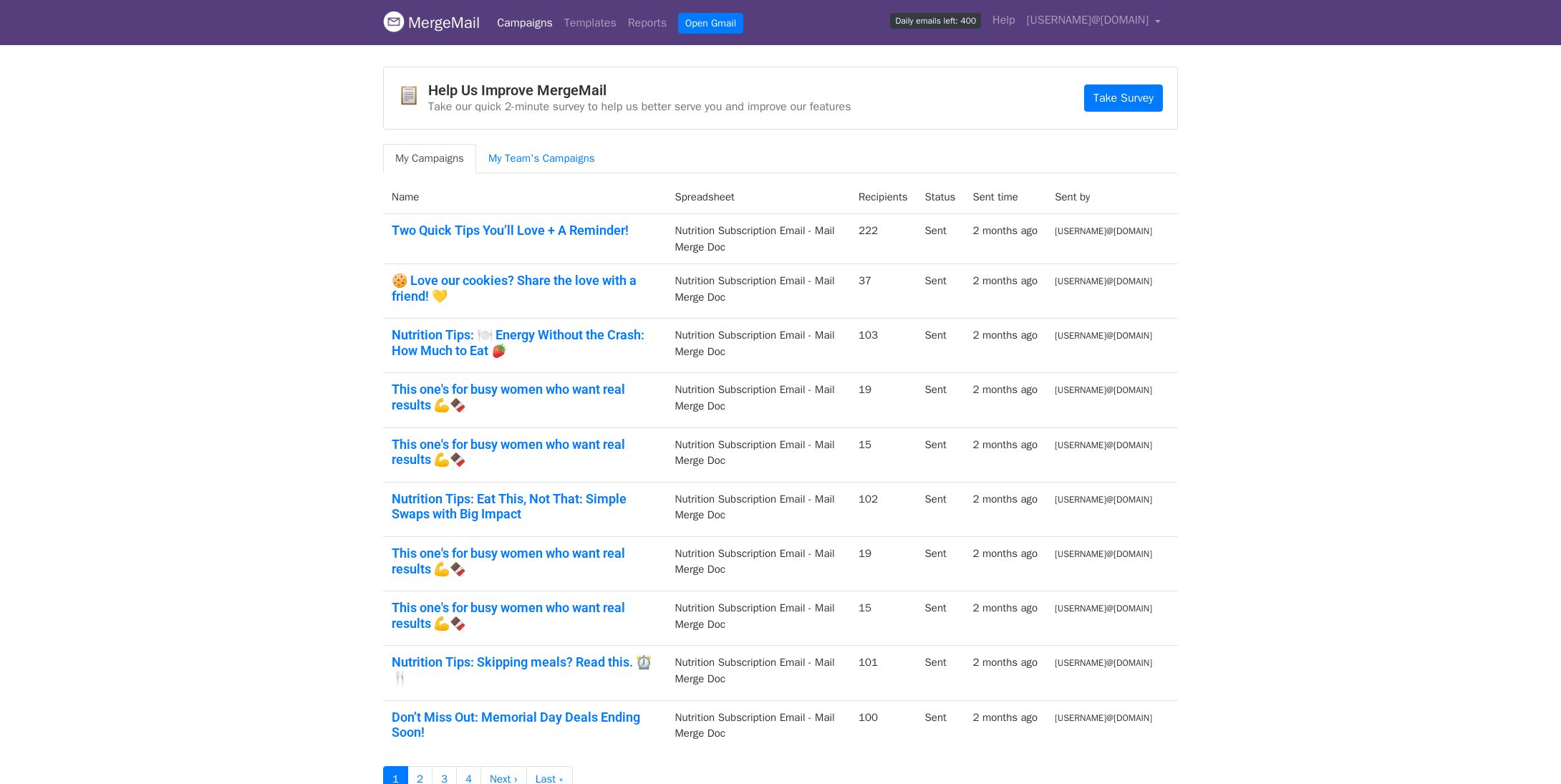 scroll, scrollTop: 0, scrollLeft: 0, axis: both 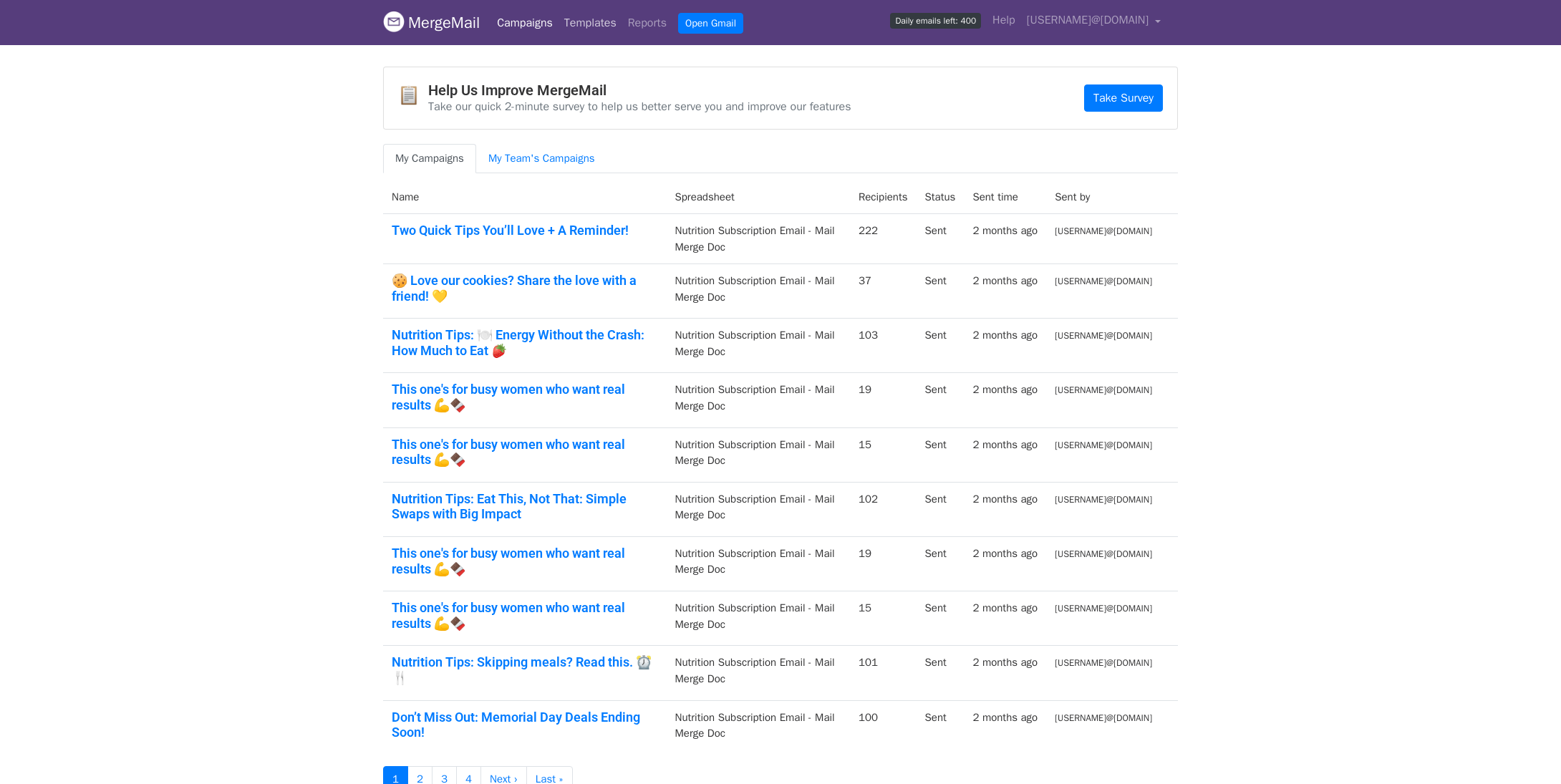 click on "Templates" at bounding box center [590, 23] 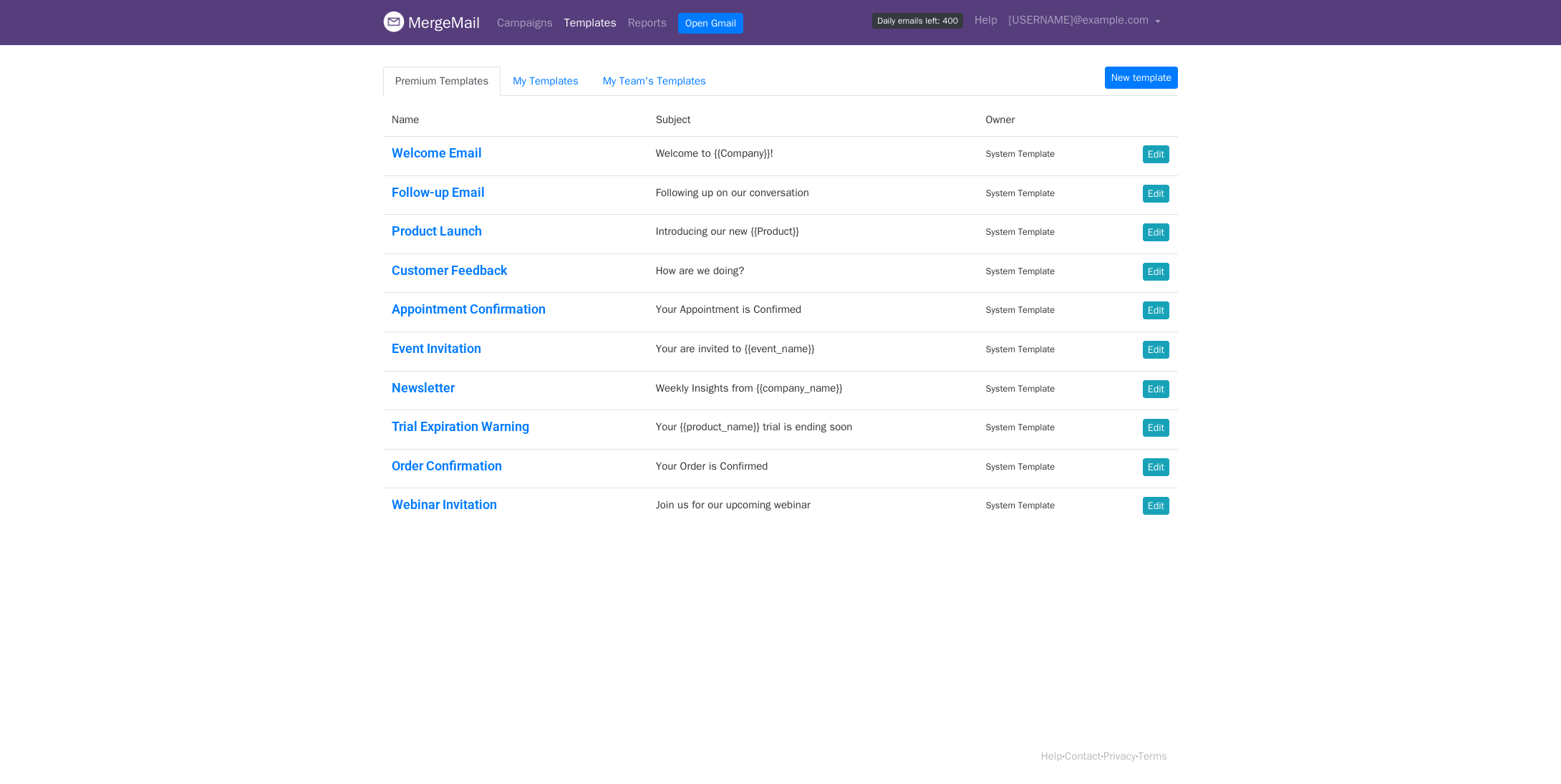 scroll, scrollTop: 0, scrollLeft: 0, axis: both 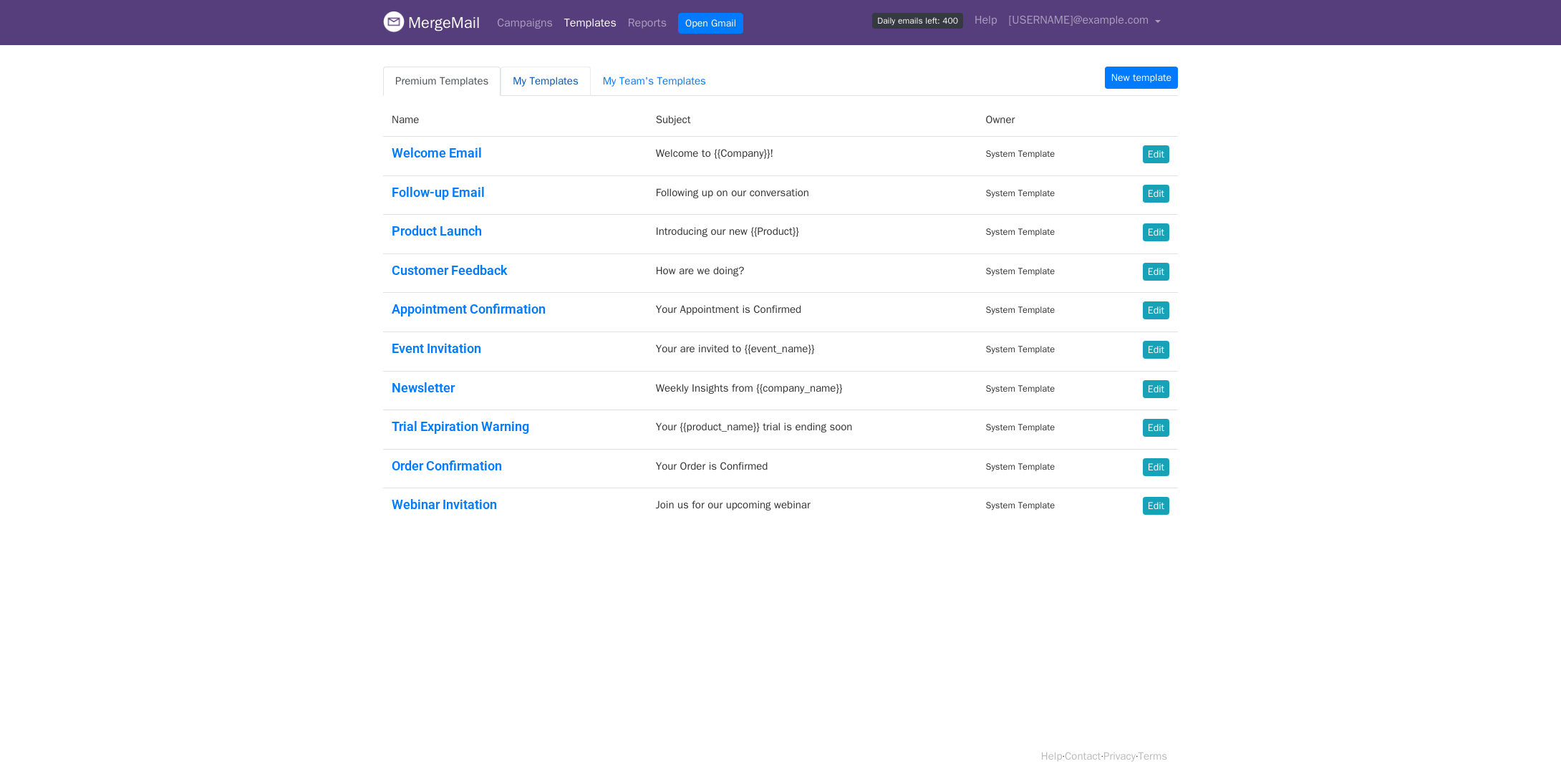click on "My Templates" at bounding box center (545, 81) 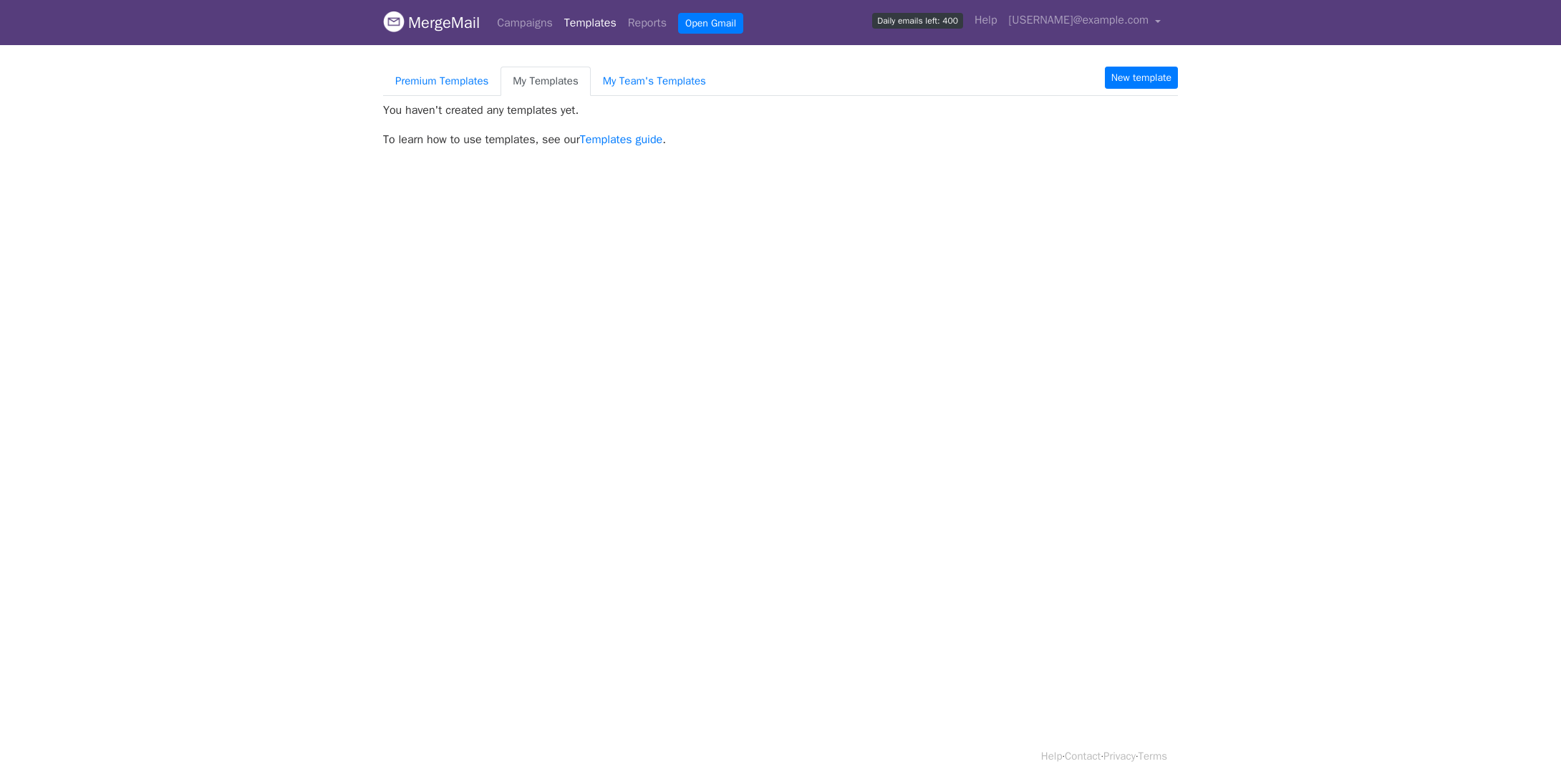scroll, scrollTop: 0, scrollLeft: 0, axis: both 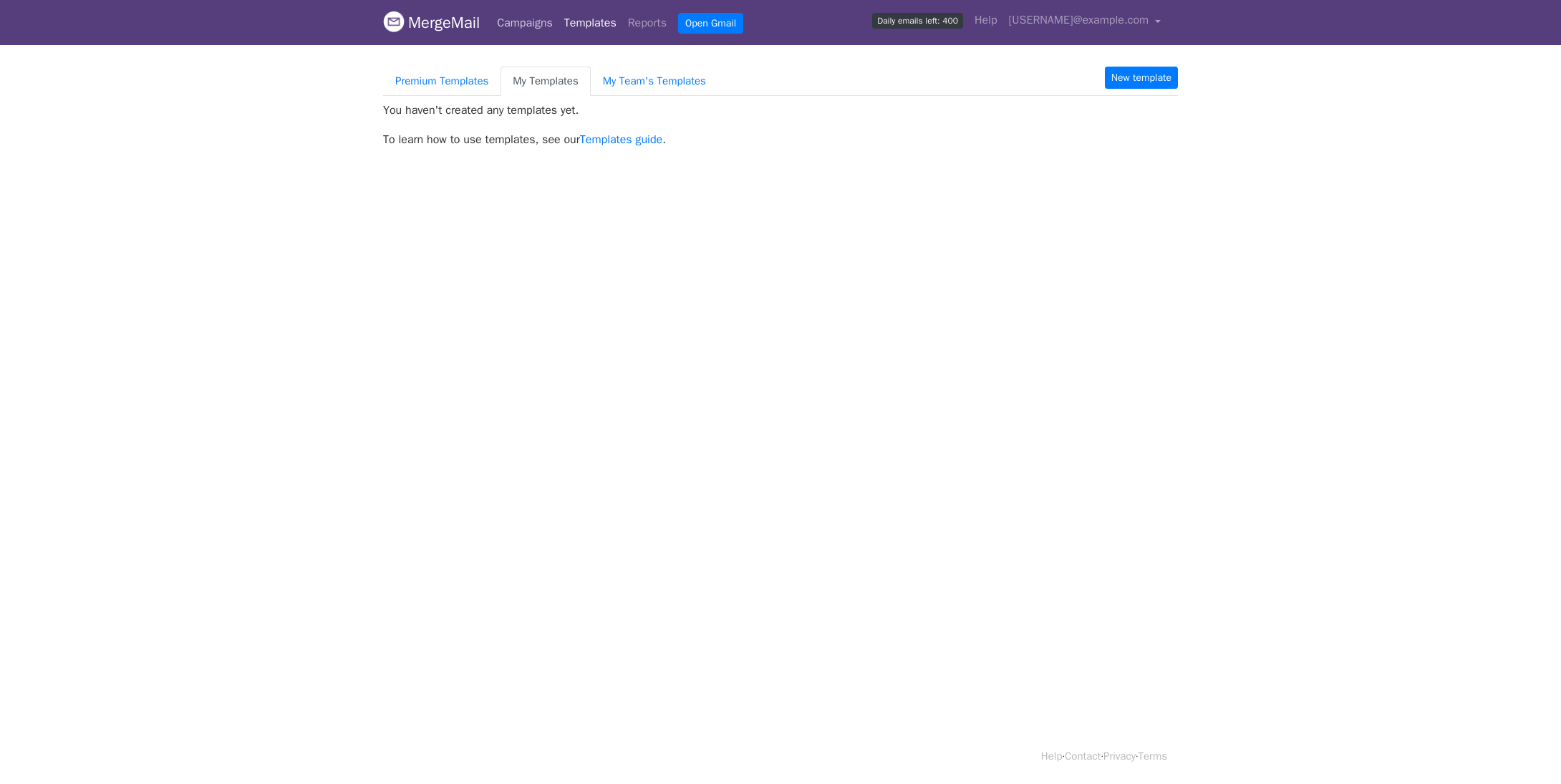 click on "Campaigns" at bounding box center (525, 23) 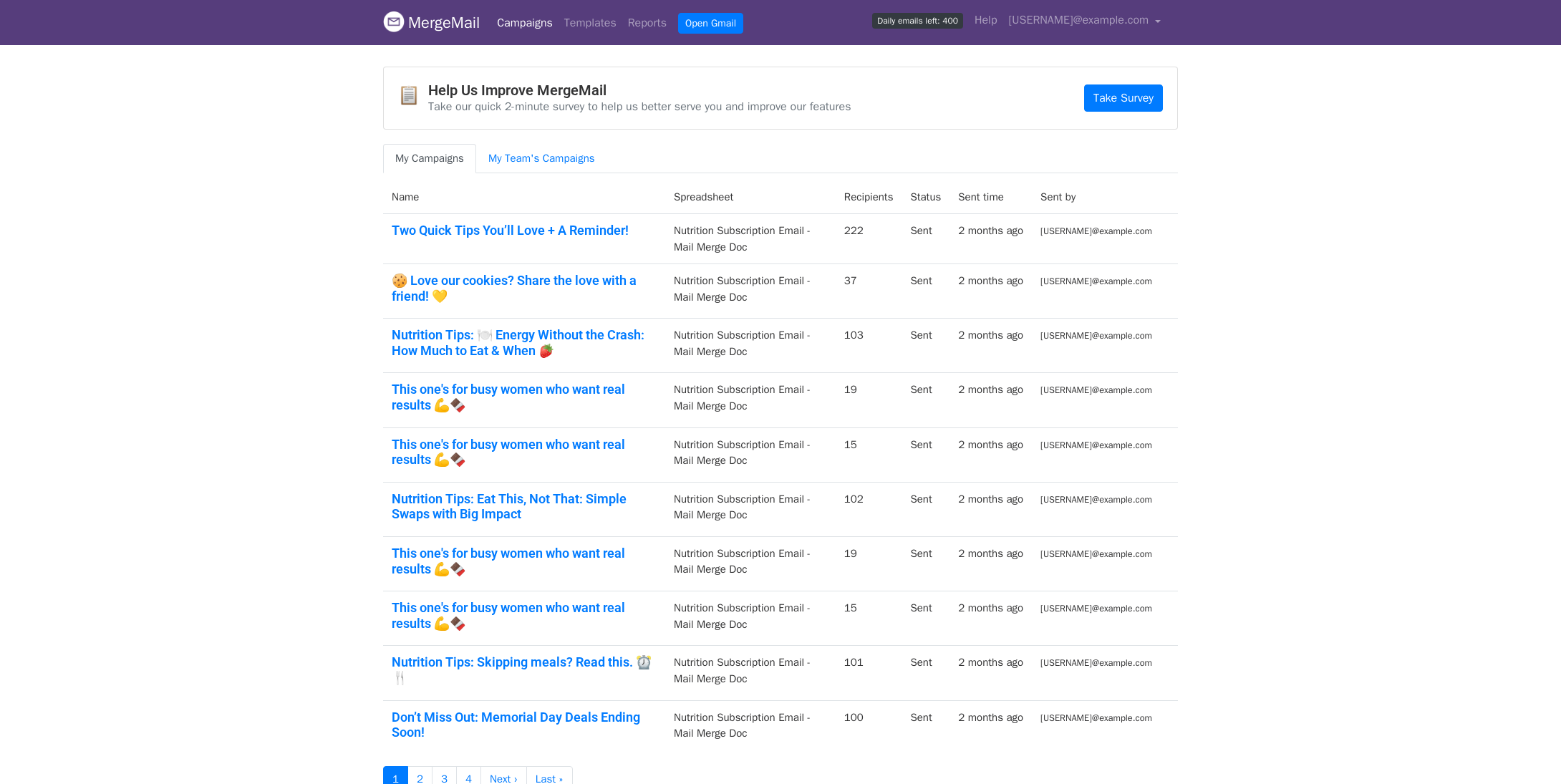 scroll, scrollTop: 0, scrollLeft: 0, axis: both 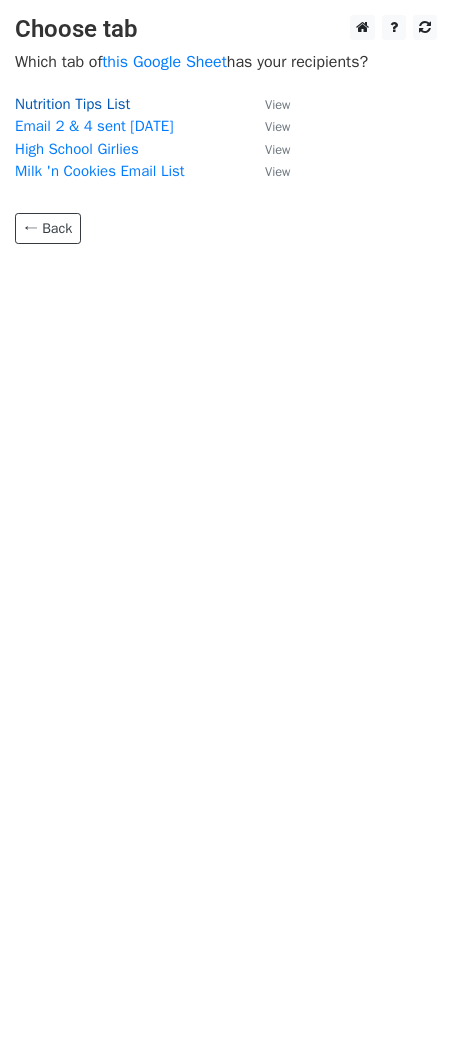 click on "Nutrition Tips List" at bounding box center (72, 104) 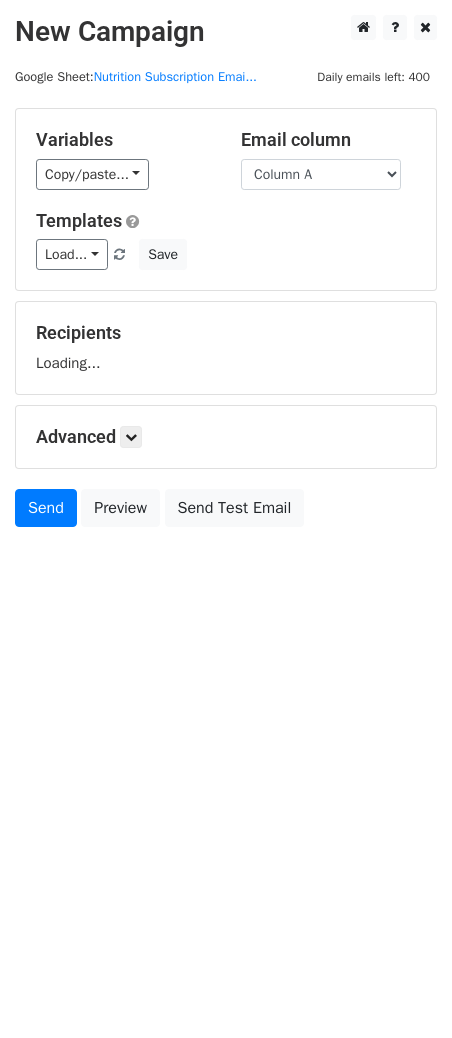 scroll, scrollTop: 0, scrollLeft: 0, axis: both 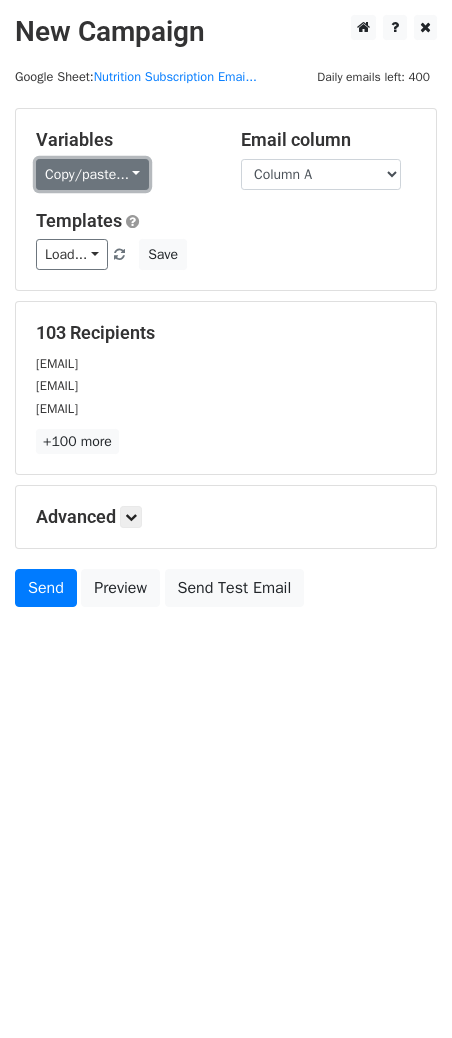 click on "Copy/paste..." at bounding box center (92, 174) 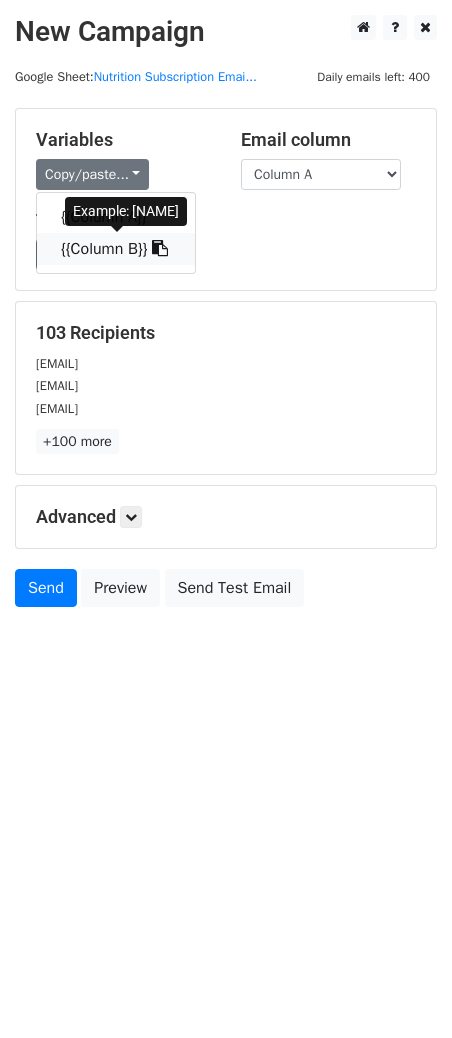 click on "{{Column B}}" at bounding box center [116, 249] 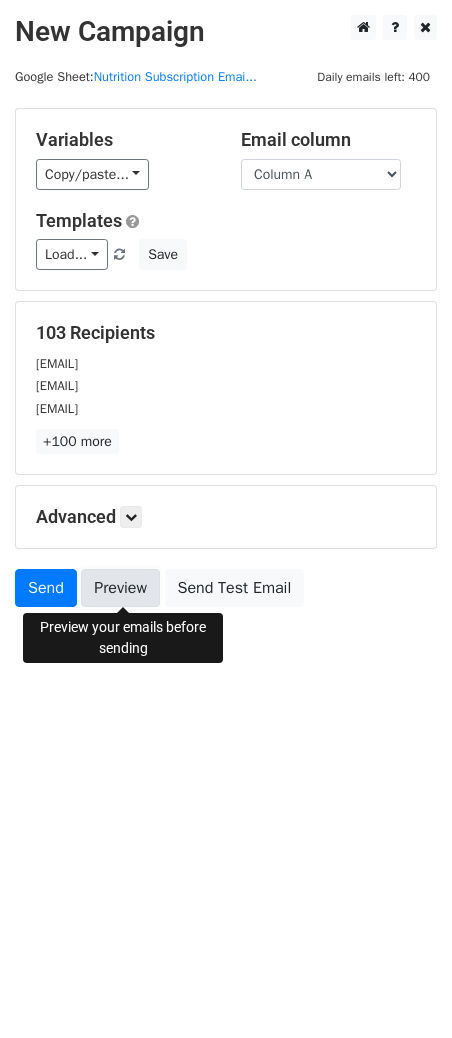 click on "Preview" at bounding box center (120, 588) 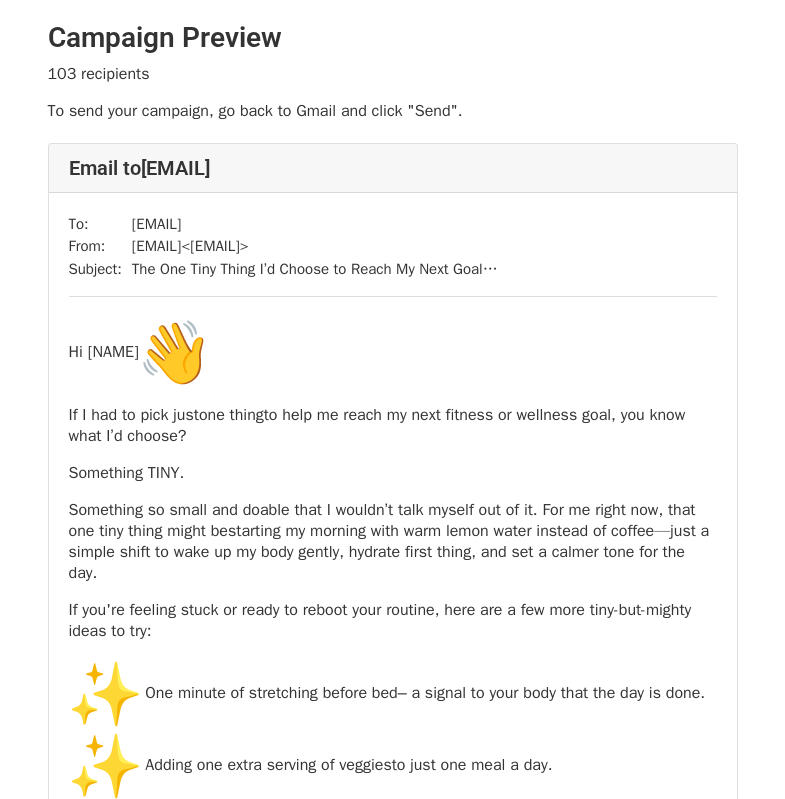 scroll, scrollTop: 0, scrollLeft: 0, axis: both 